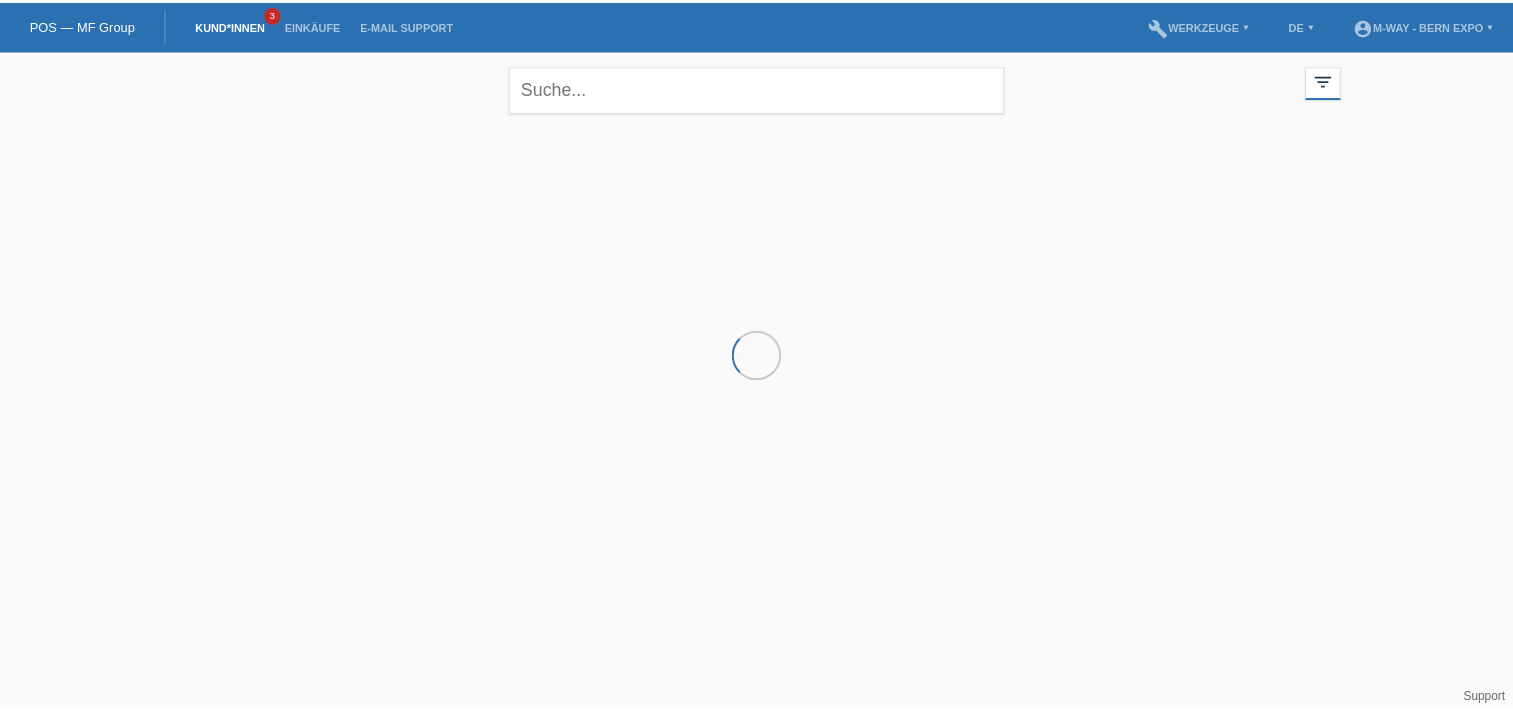 scroll, scrollTop: 0, scrollLeft: 0, axis: both 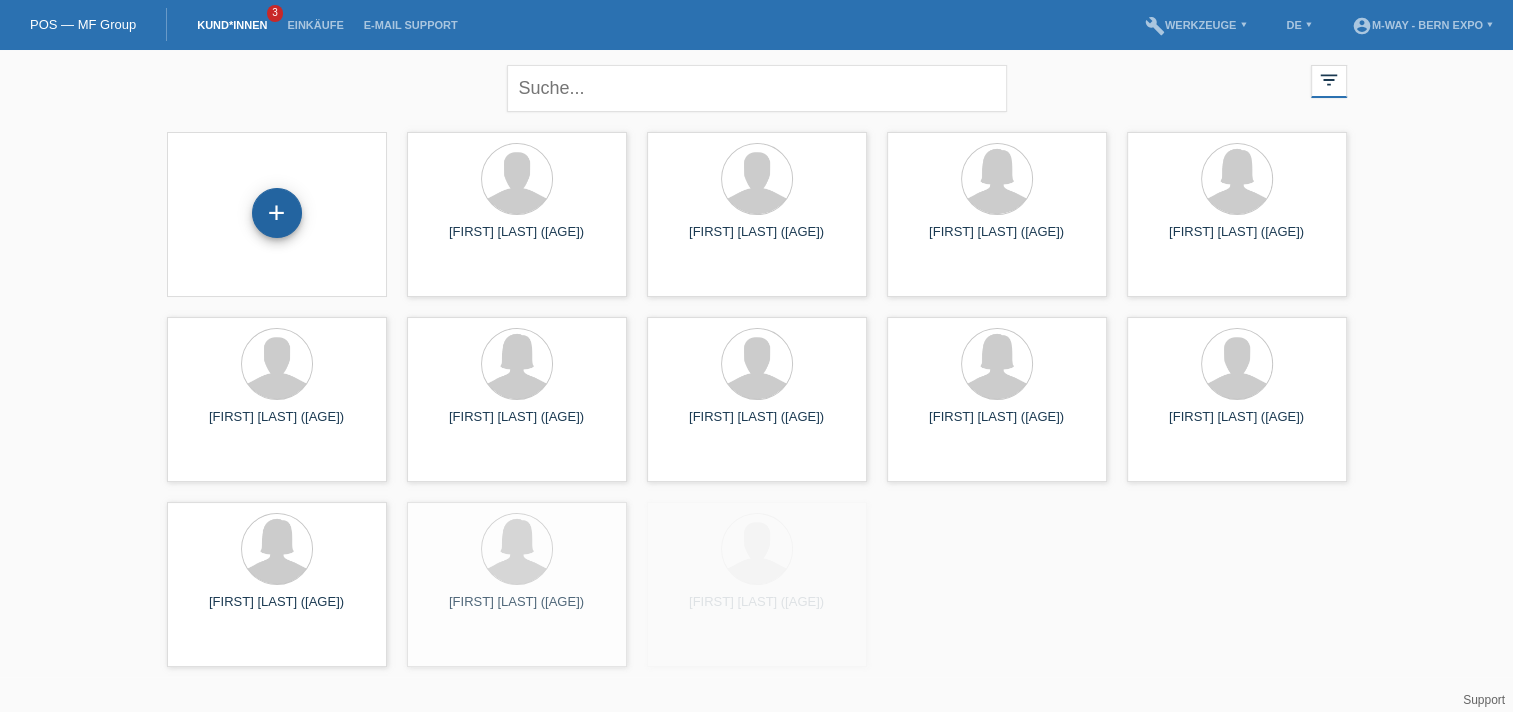 click on "+" at bounding box center [277, 213] 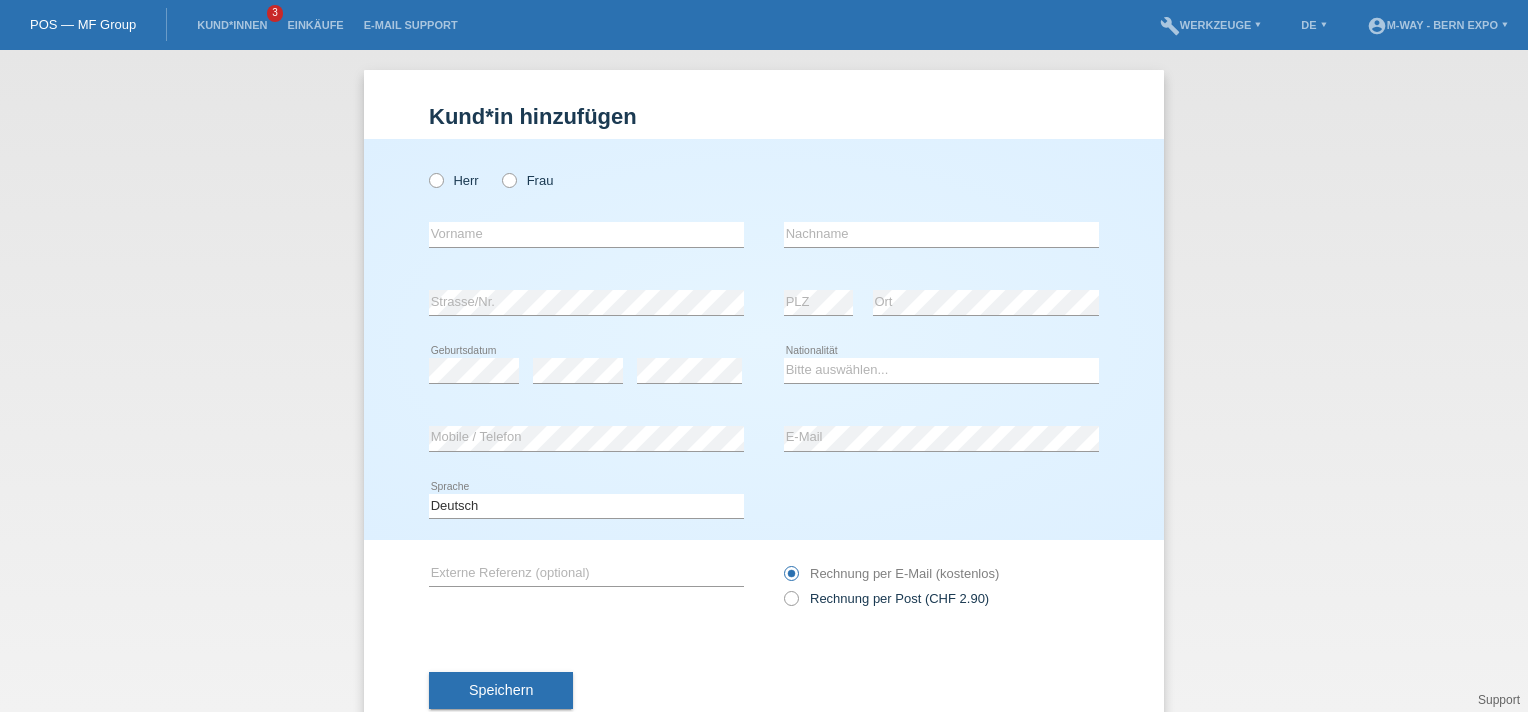scroll, scrollTop: 0, scrollLeft: 0, axis: both 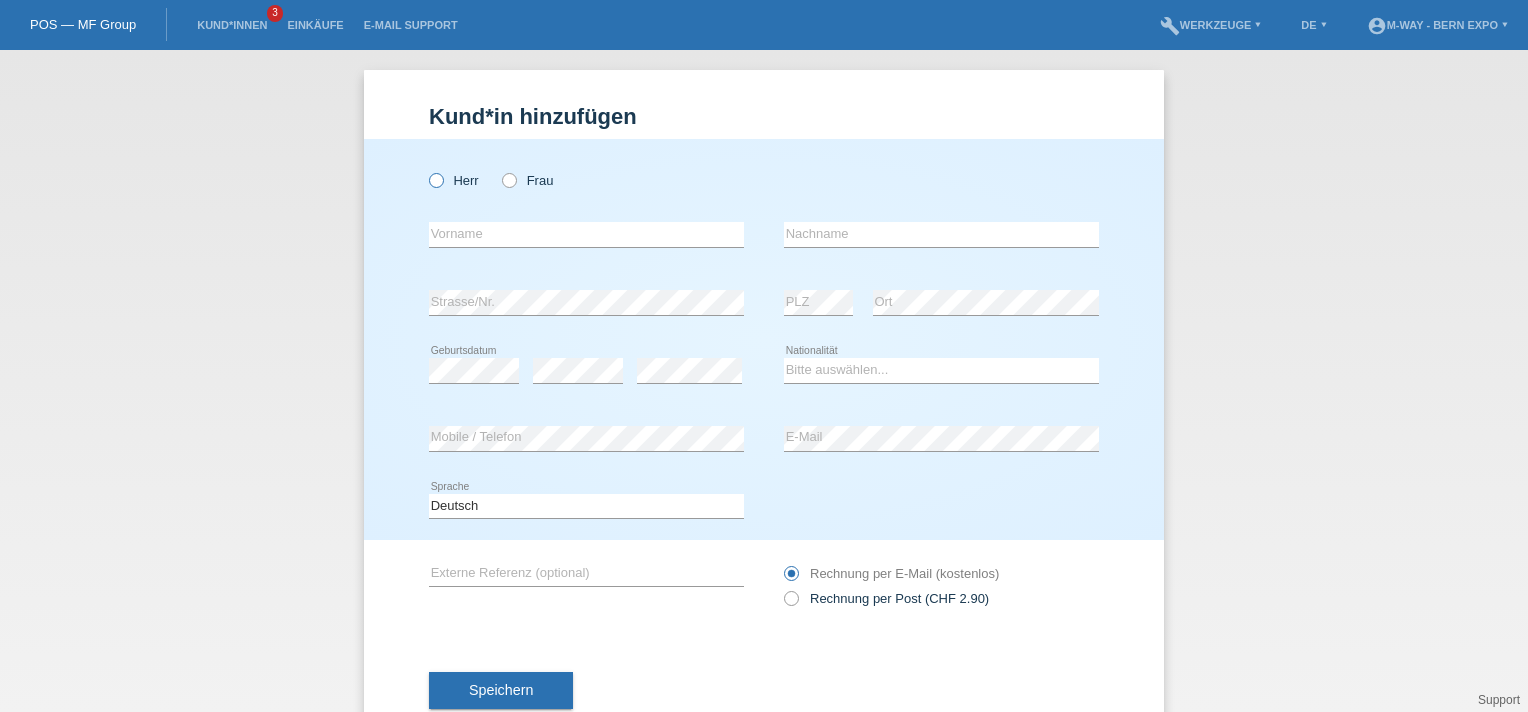 click on "Herr" at bounding box center [454, 180] 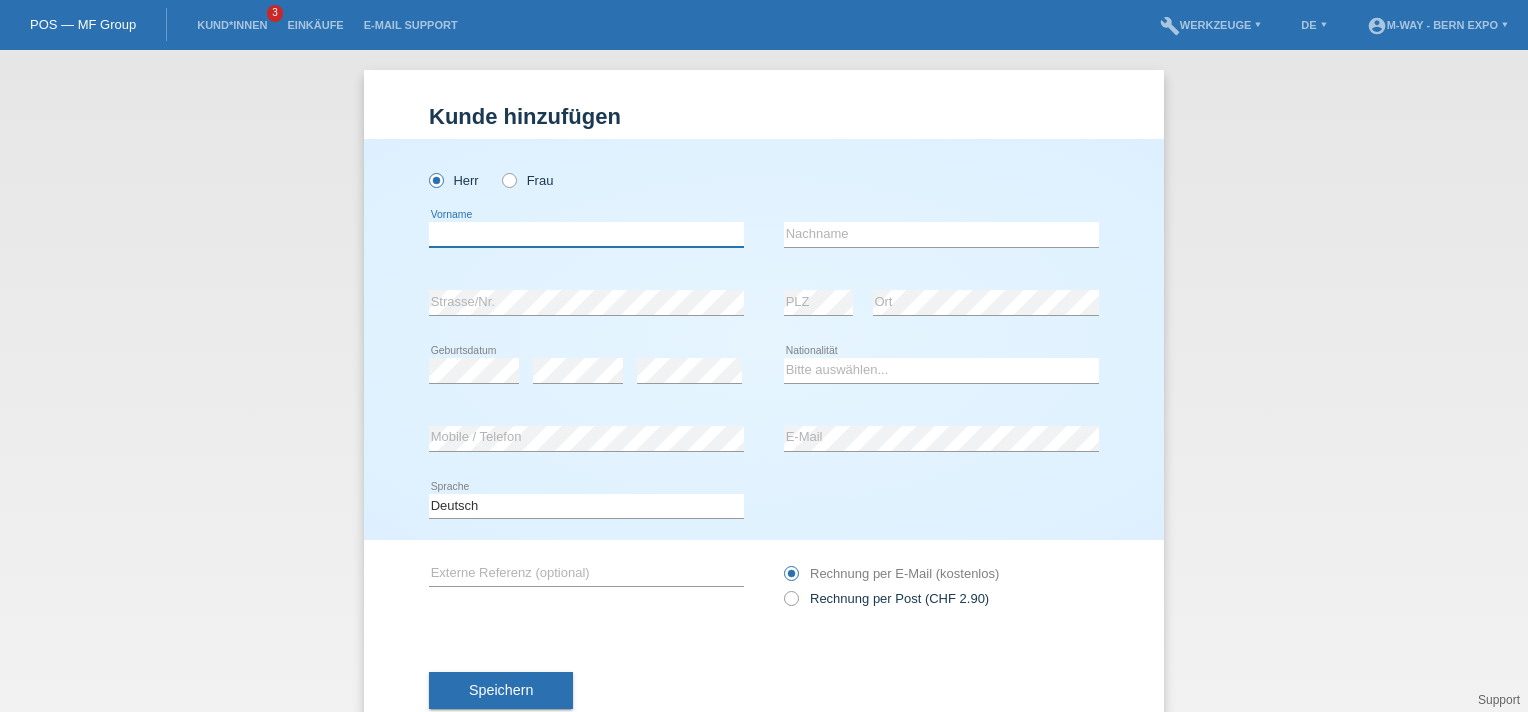 click at bounding box center (586, 234) 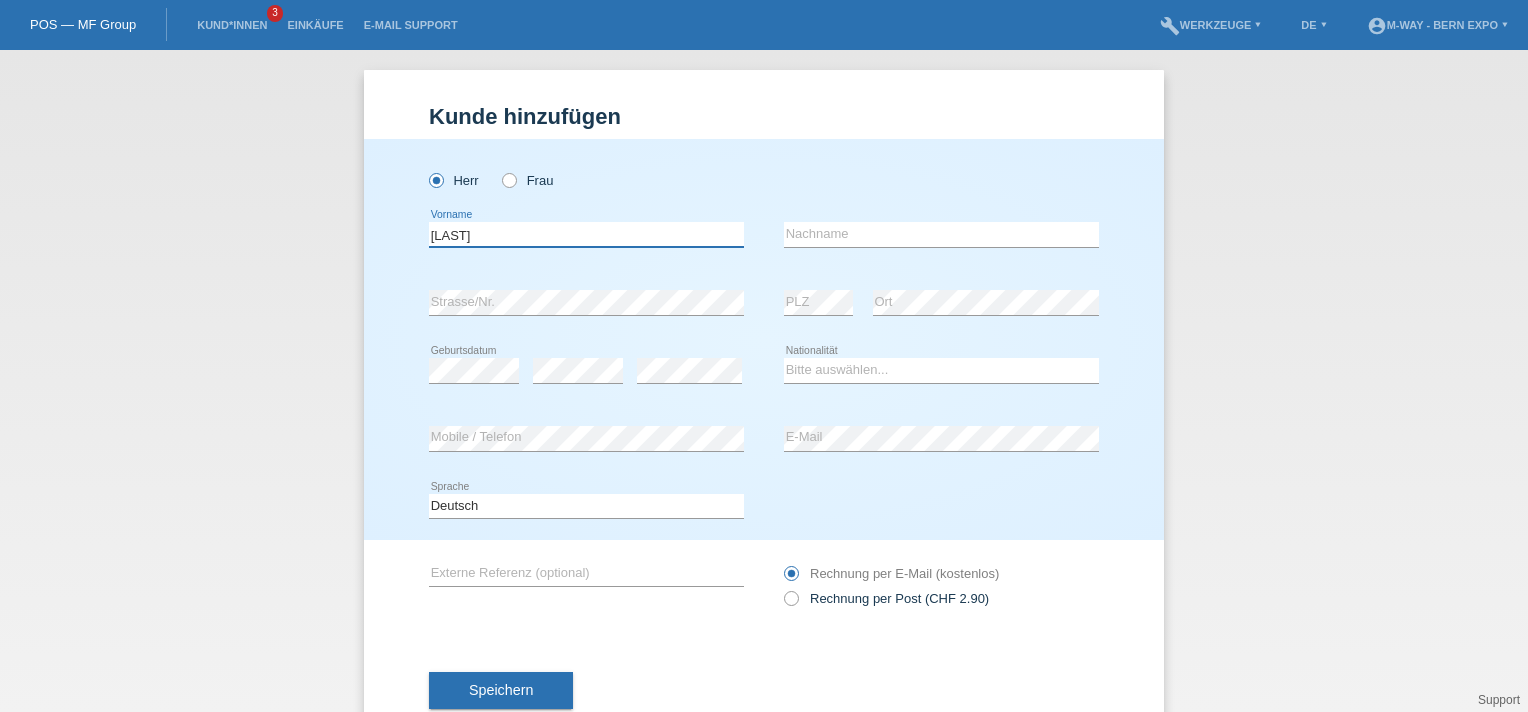 type on "[FIRST]" 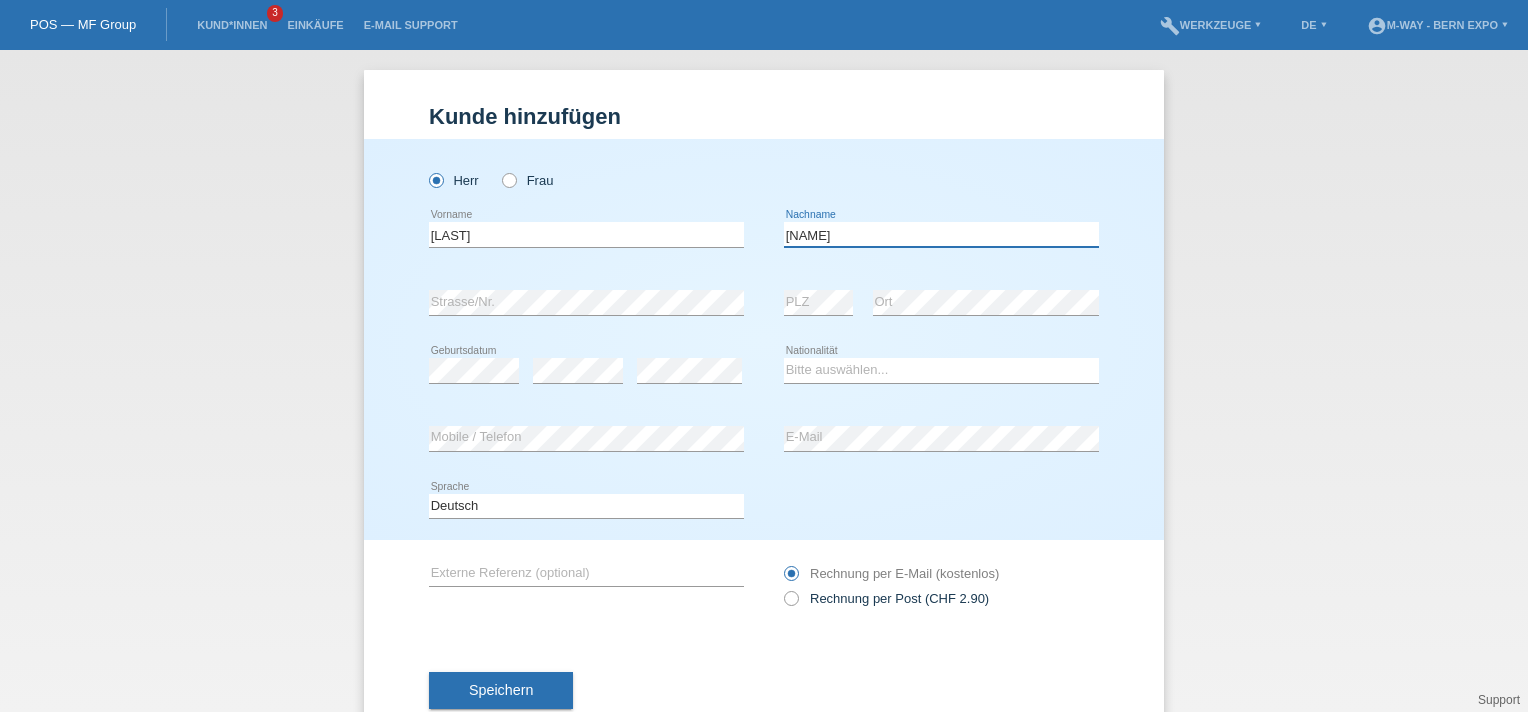 type on "[LAST]" 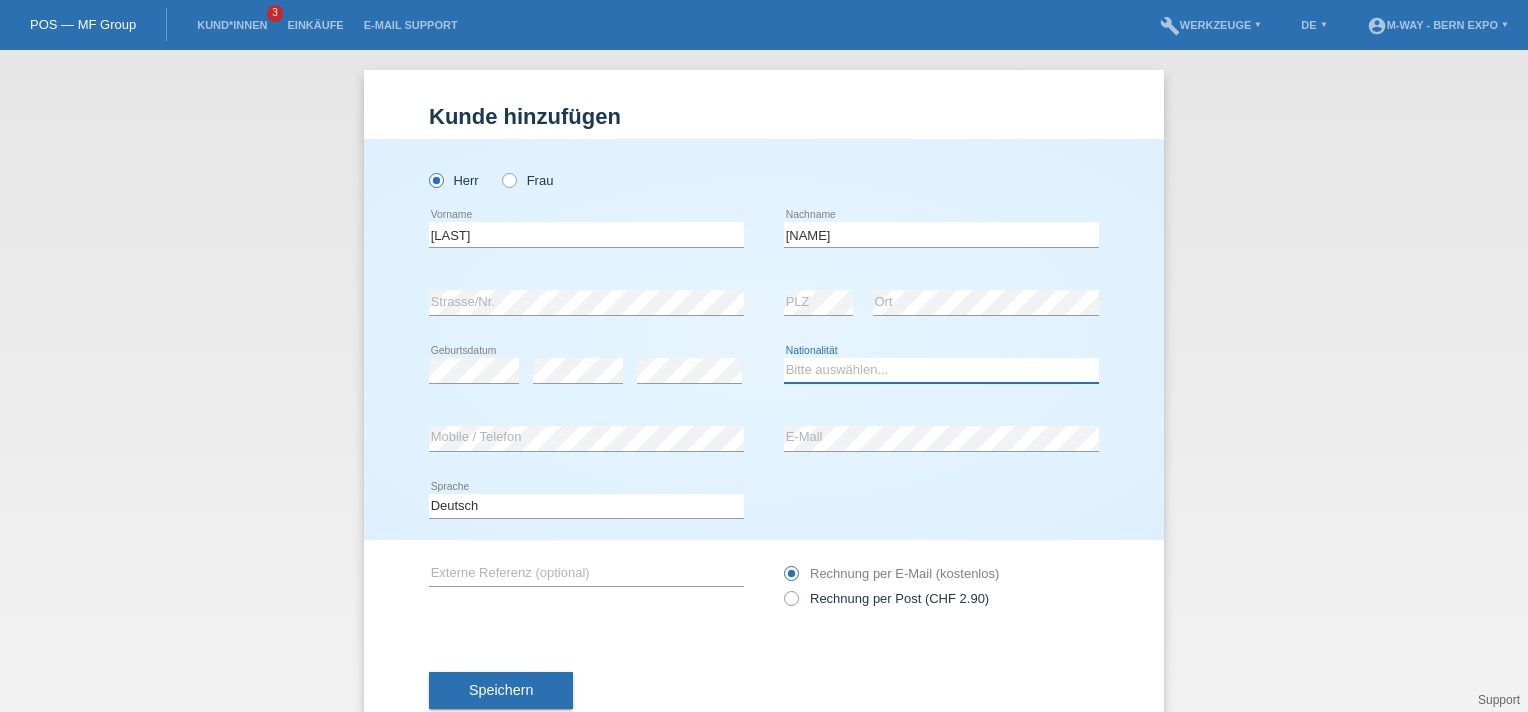 click on "Bitte auswählen...
Schweiz
Deutschland
Liechtenstein
Österreich
------------
Afghanistan
Ägypten
Åland
Albanien
Algerien" at bounding box center [941, 370] 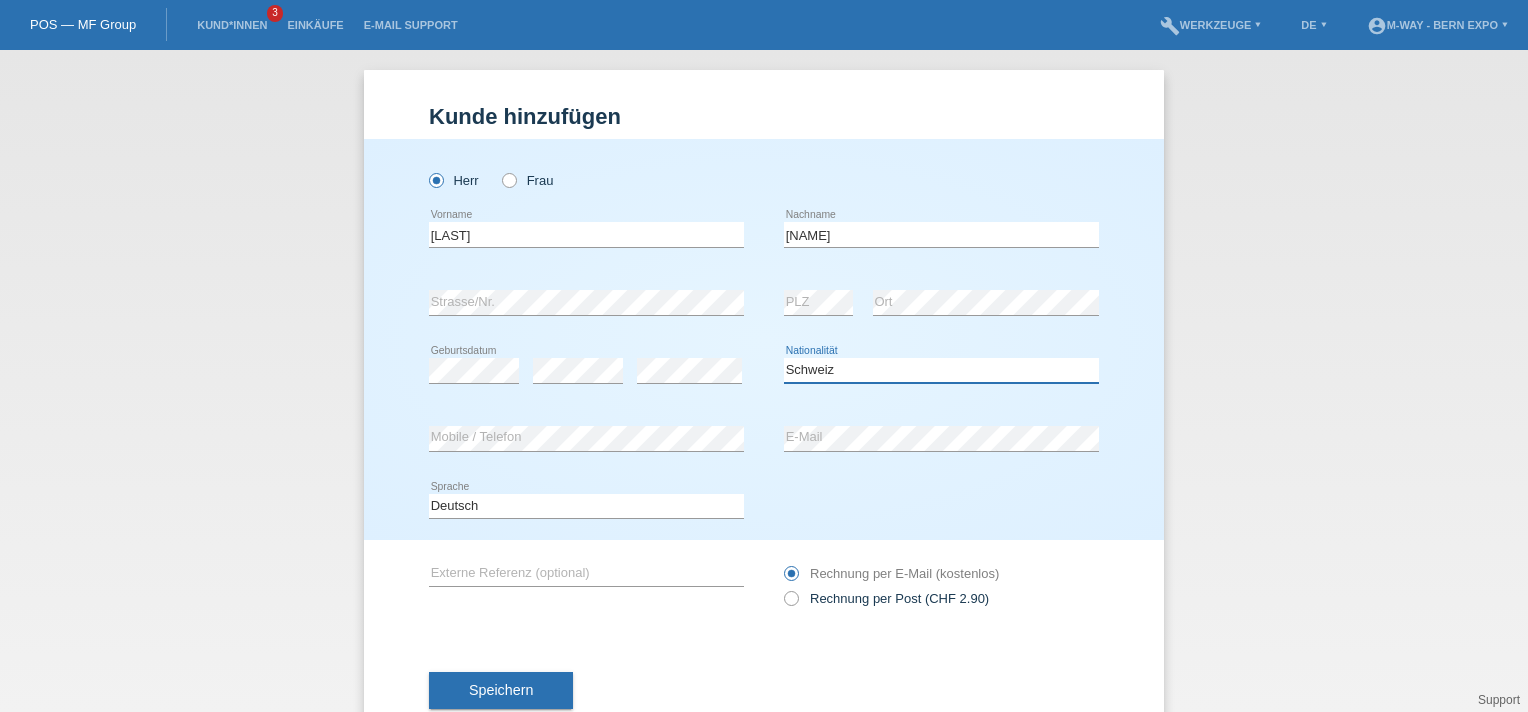 click on "Bitte auswählen...
Schweiz
Deutschland
Liechtenstein
Österreich
------------
Afghanistan
Ägypten
Åland
Albanien
Algerien" at bounding box center (941, 370) 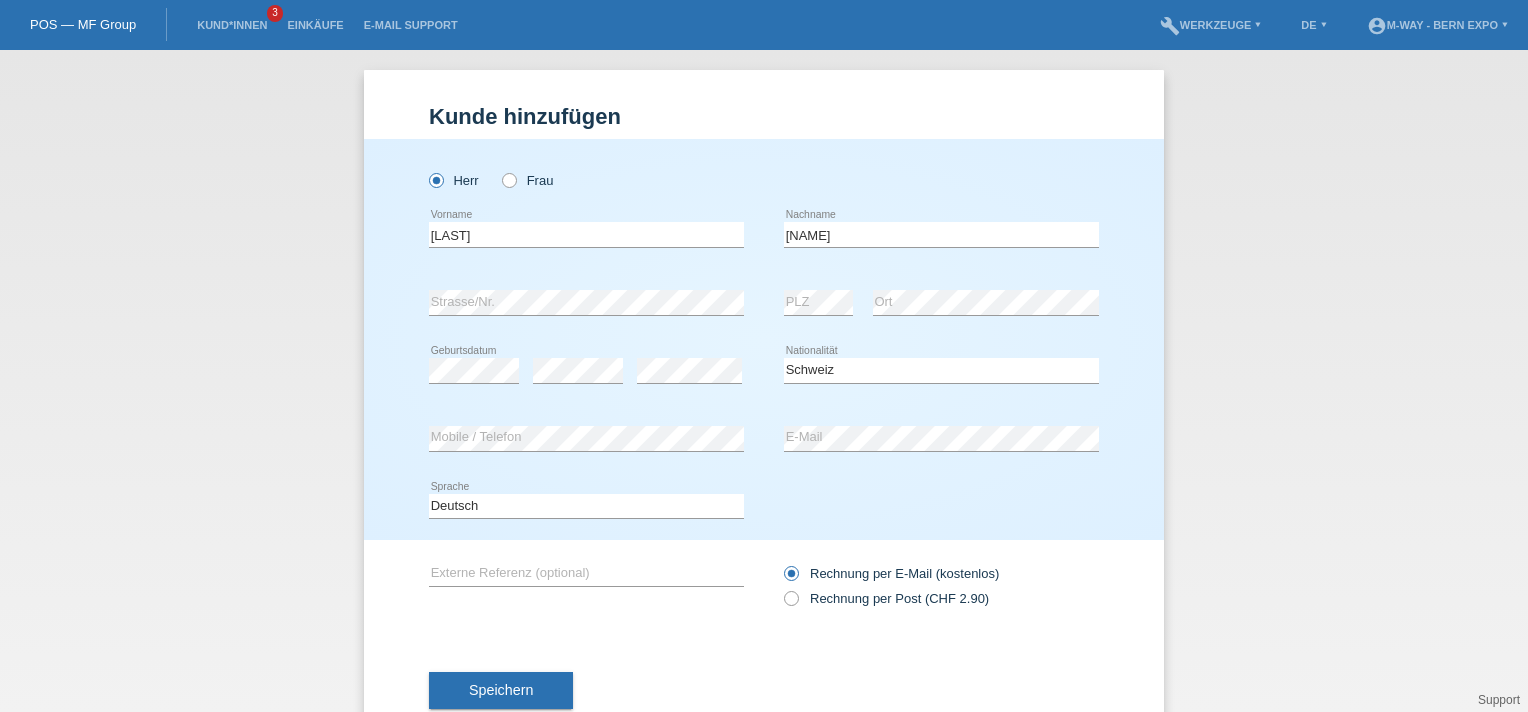 click on "Speichern" at bounding box center [764, 691] 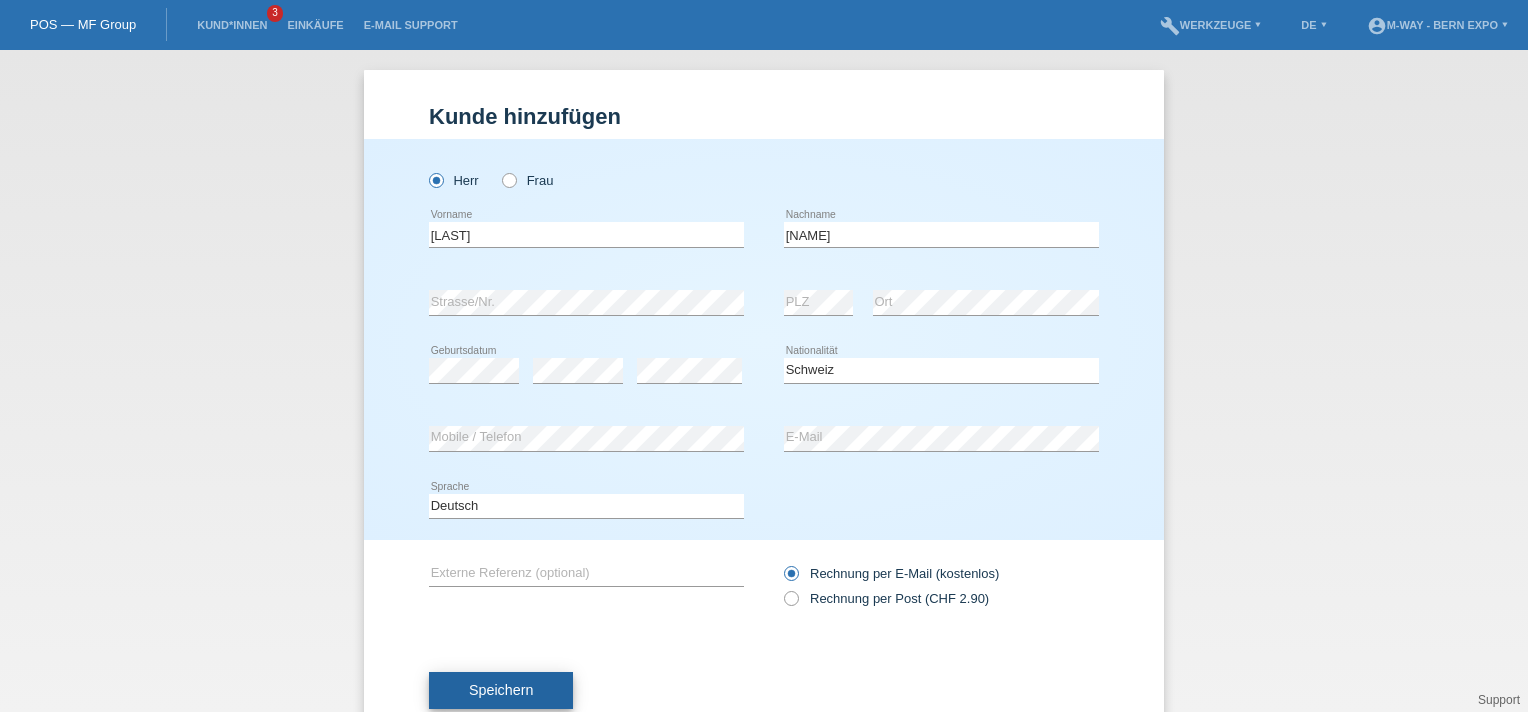 click on "Speichern" at bounding box center (501, 691) 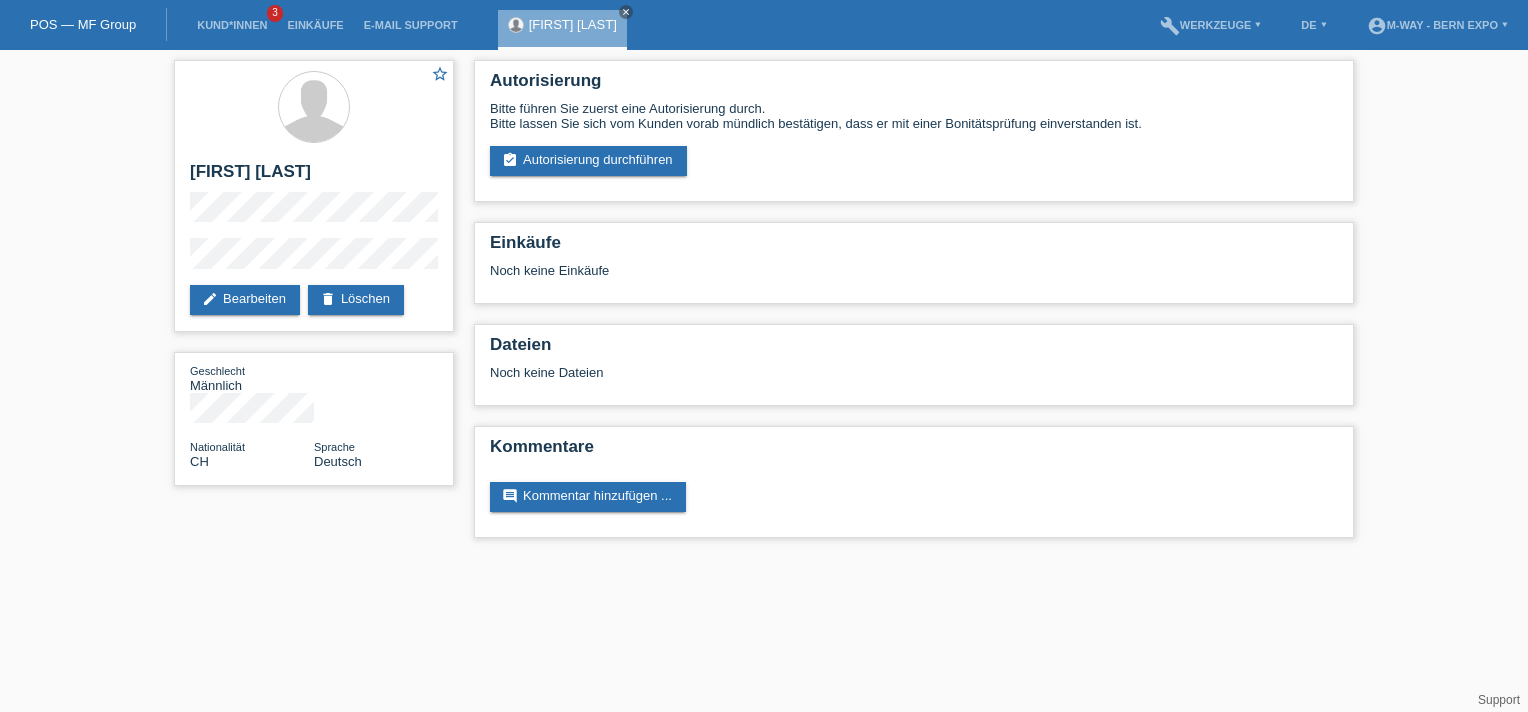 scroll, scrollTop: 0, scrollLeft: 0, axis: both 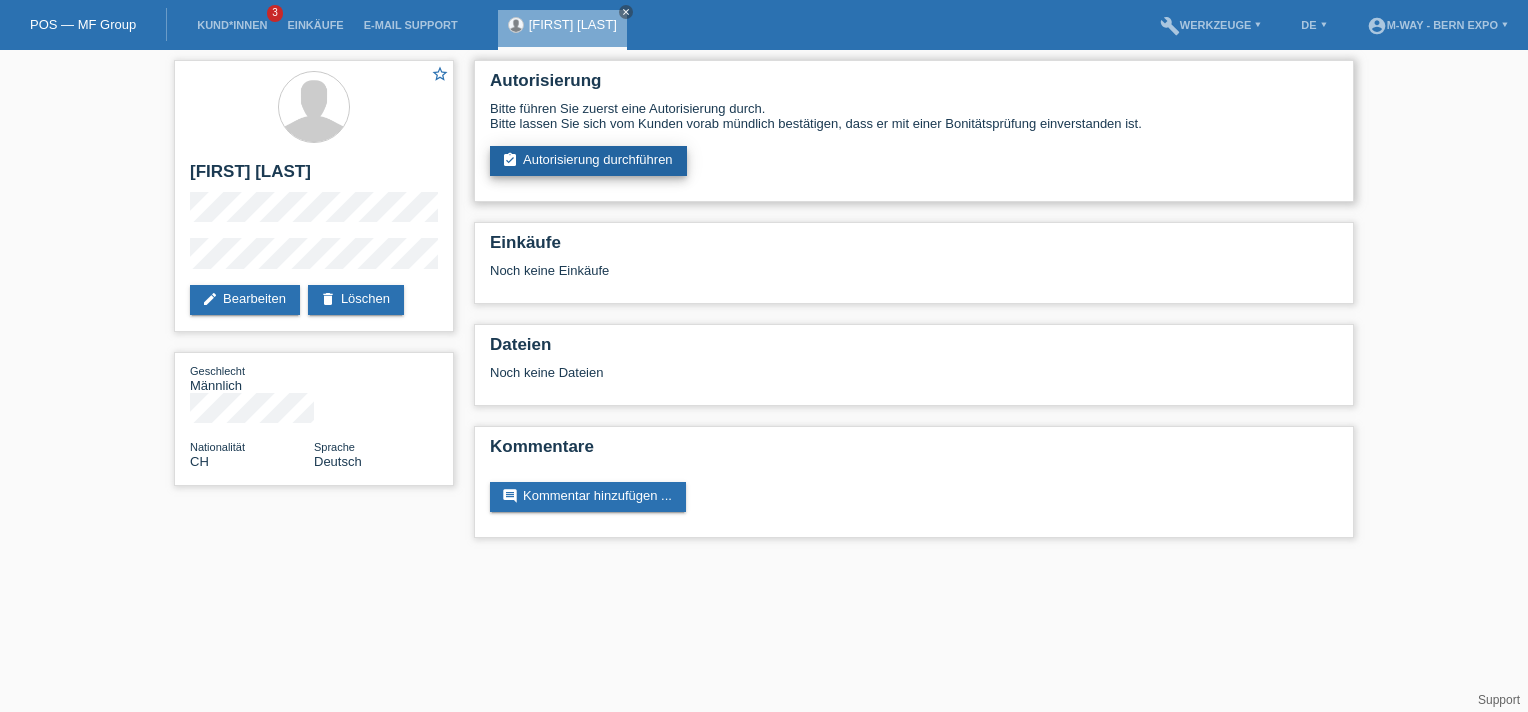 click on "assignment_turned_in  Autorisierung durchführen" at bounding box center [588, 161] 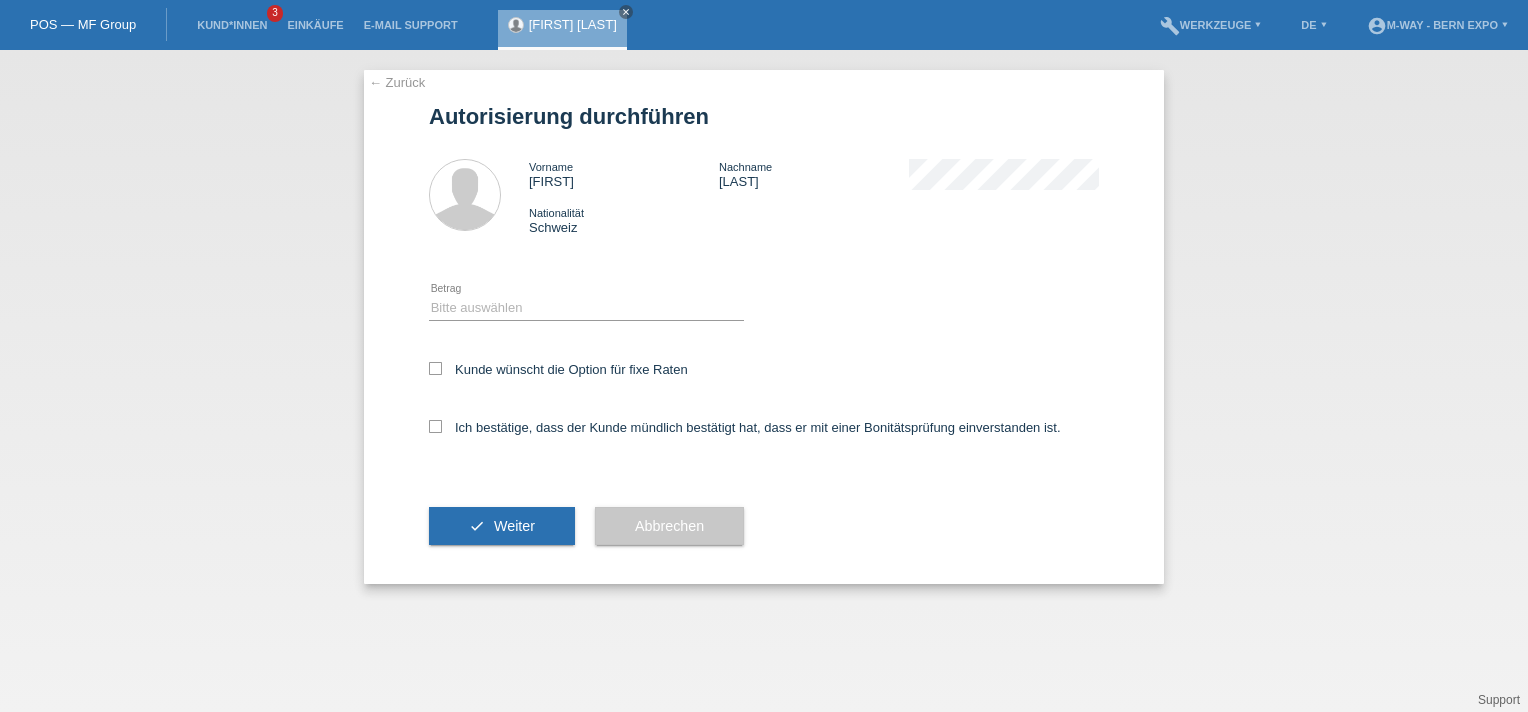 scroll, scrollTop: 0, scrollLeft: 0, axis: both 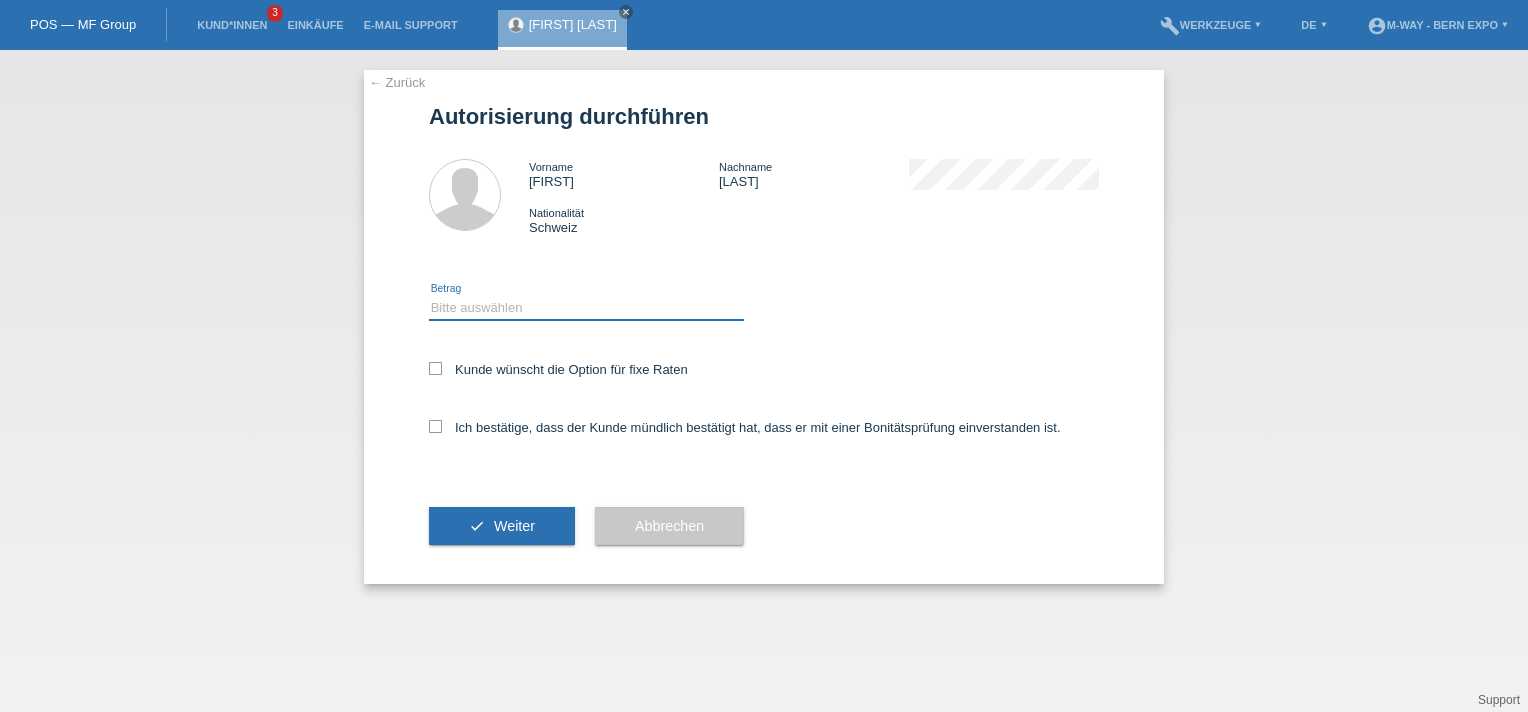 click on "Bitte auswählen
CHF 1.00 - CHF 499.00
CHF 500.00 - CHF 1'999.00
CHF 2'000.00 - CHF 15'000.00" at bounding box center (586, 308) 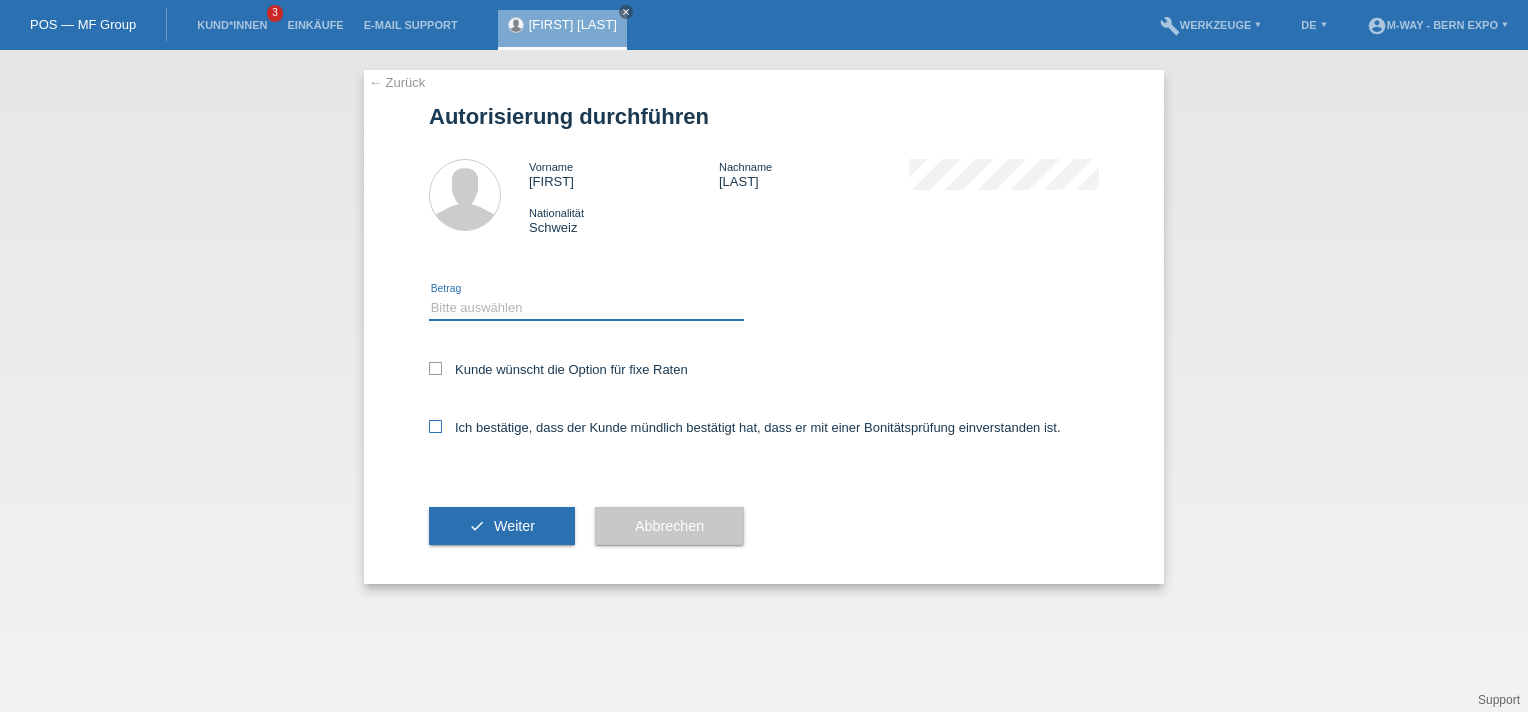 select on "3" 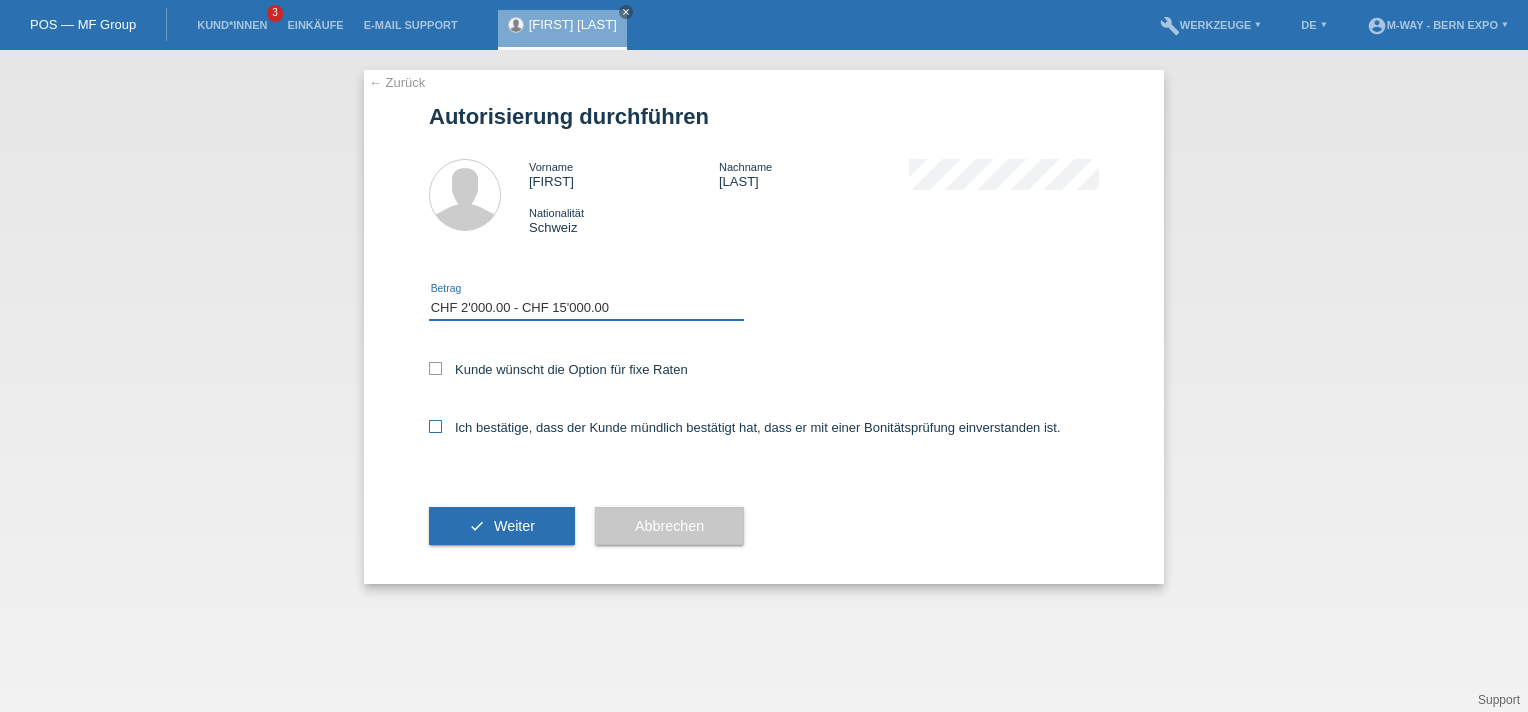 click on "Bitte auswählen
CHF 1.00 - CHF 499.00
CHF 500.00 - CHF 1'999.00
CHF 2'000.00 - CHF 15'000.00" at bounding box center [586, 308] 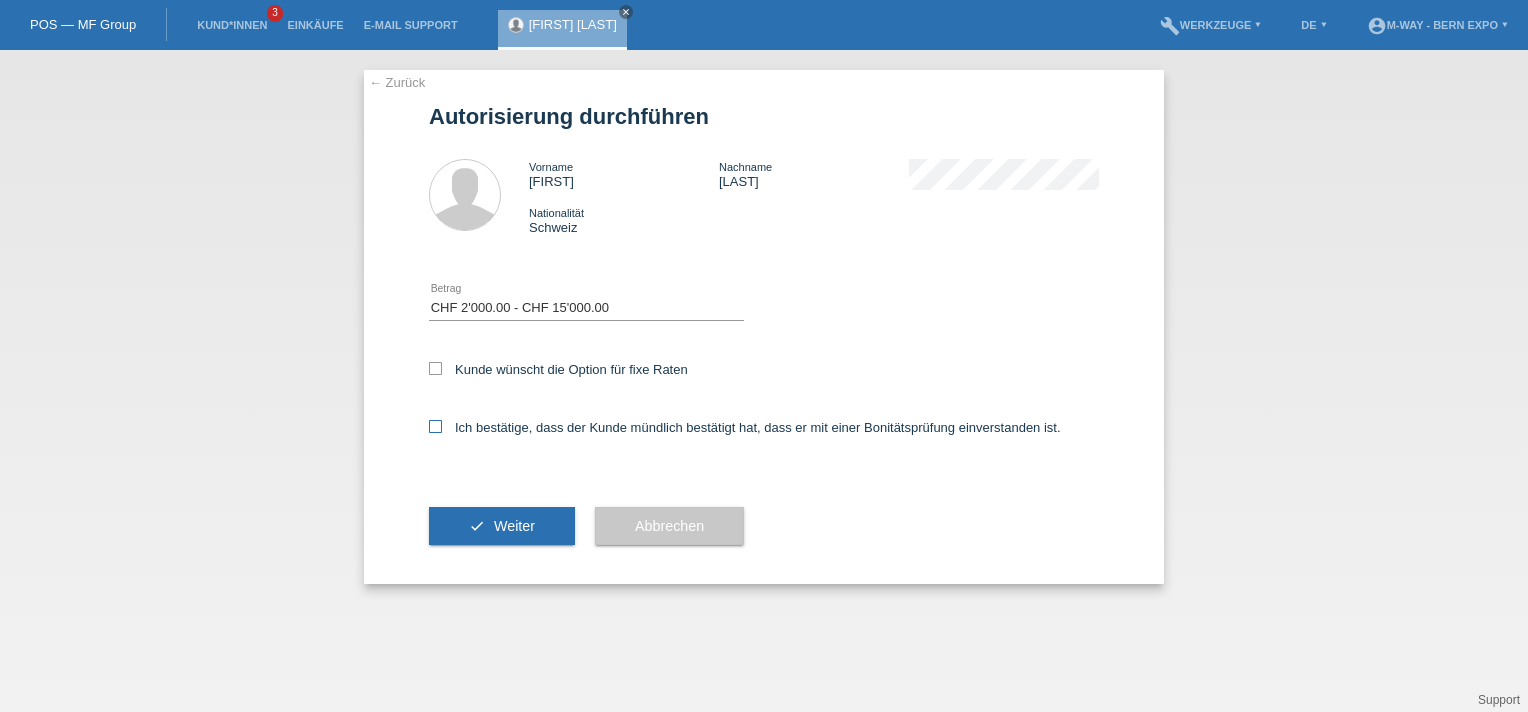 click at bounding box center (435, 426) 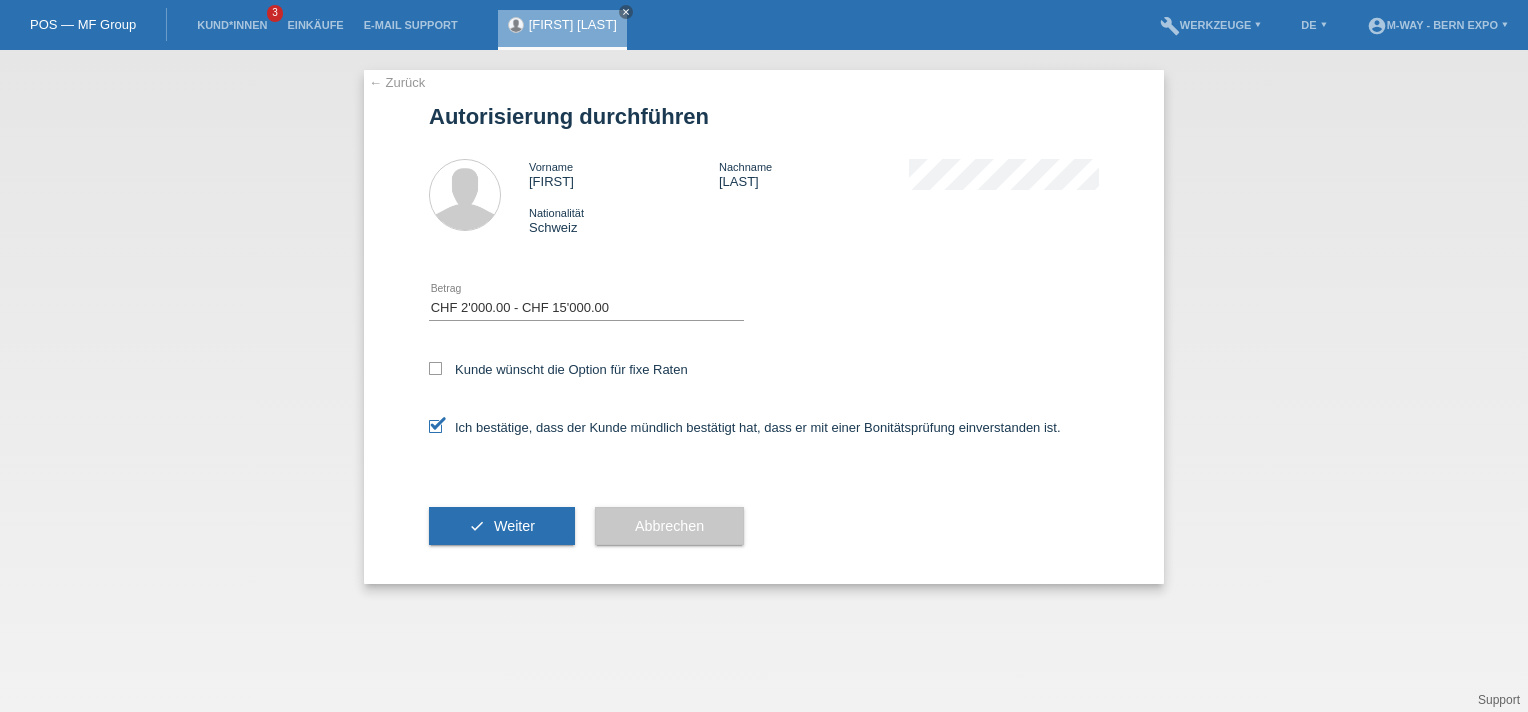 click on "Kunde wünscht die Option für fixe Raten" at bounding box center (764, 371) 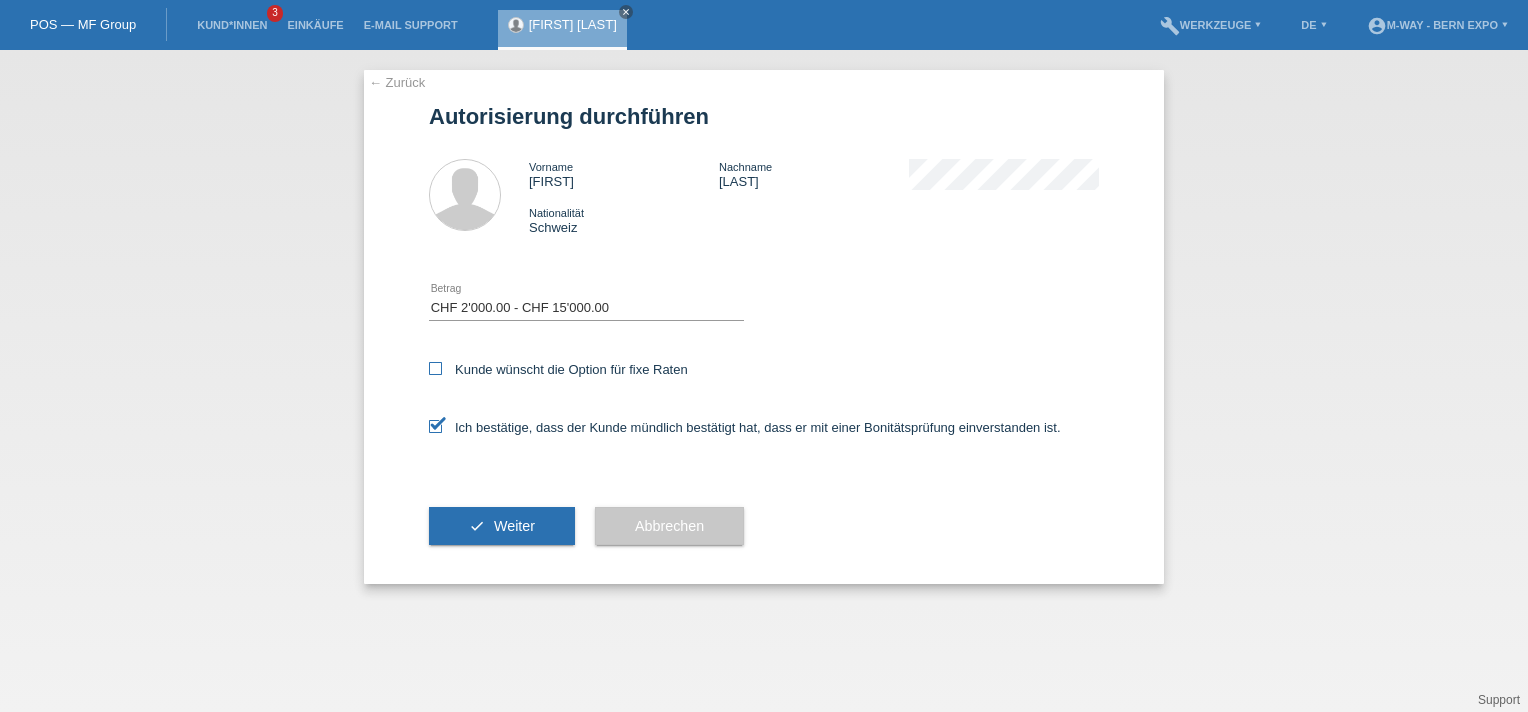 click at bounding box center [435, 368] 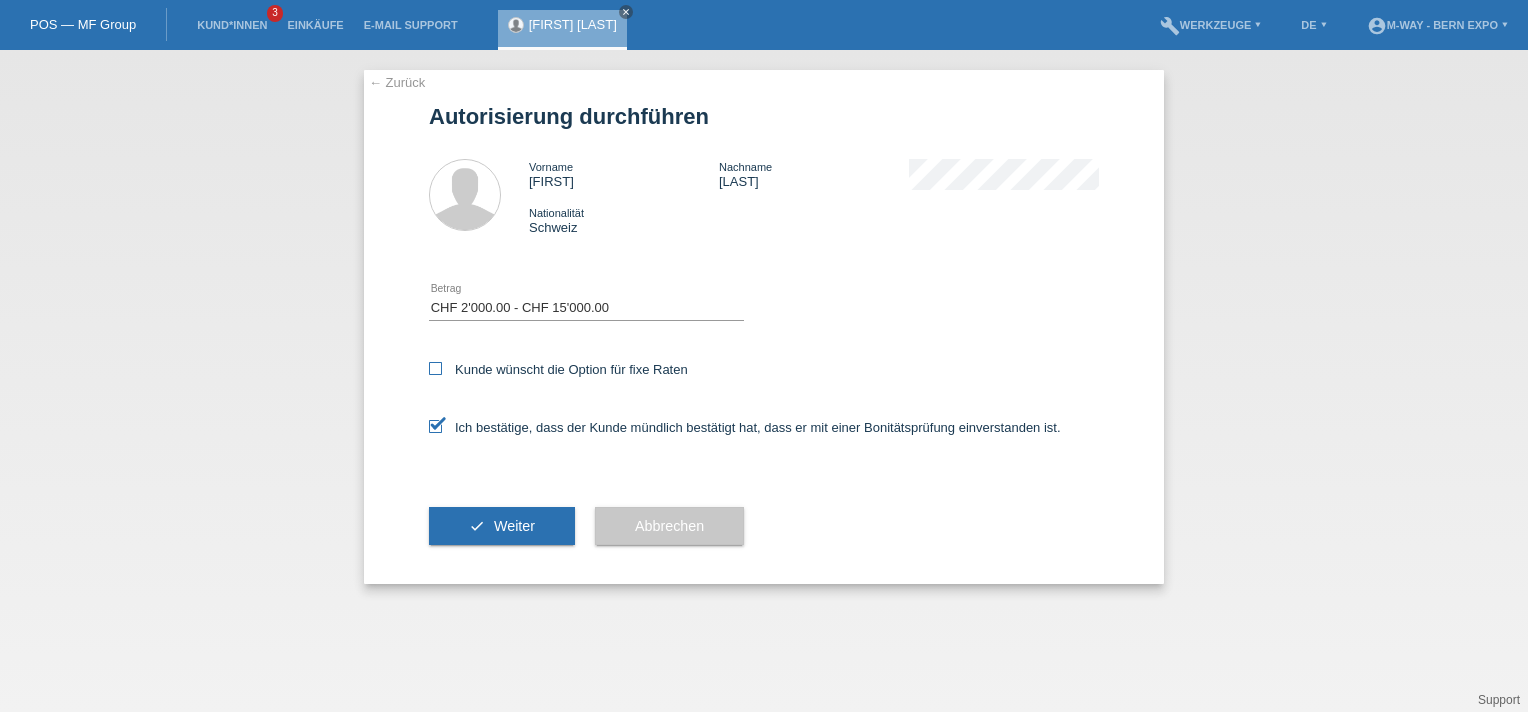 checkbox on "true" 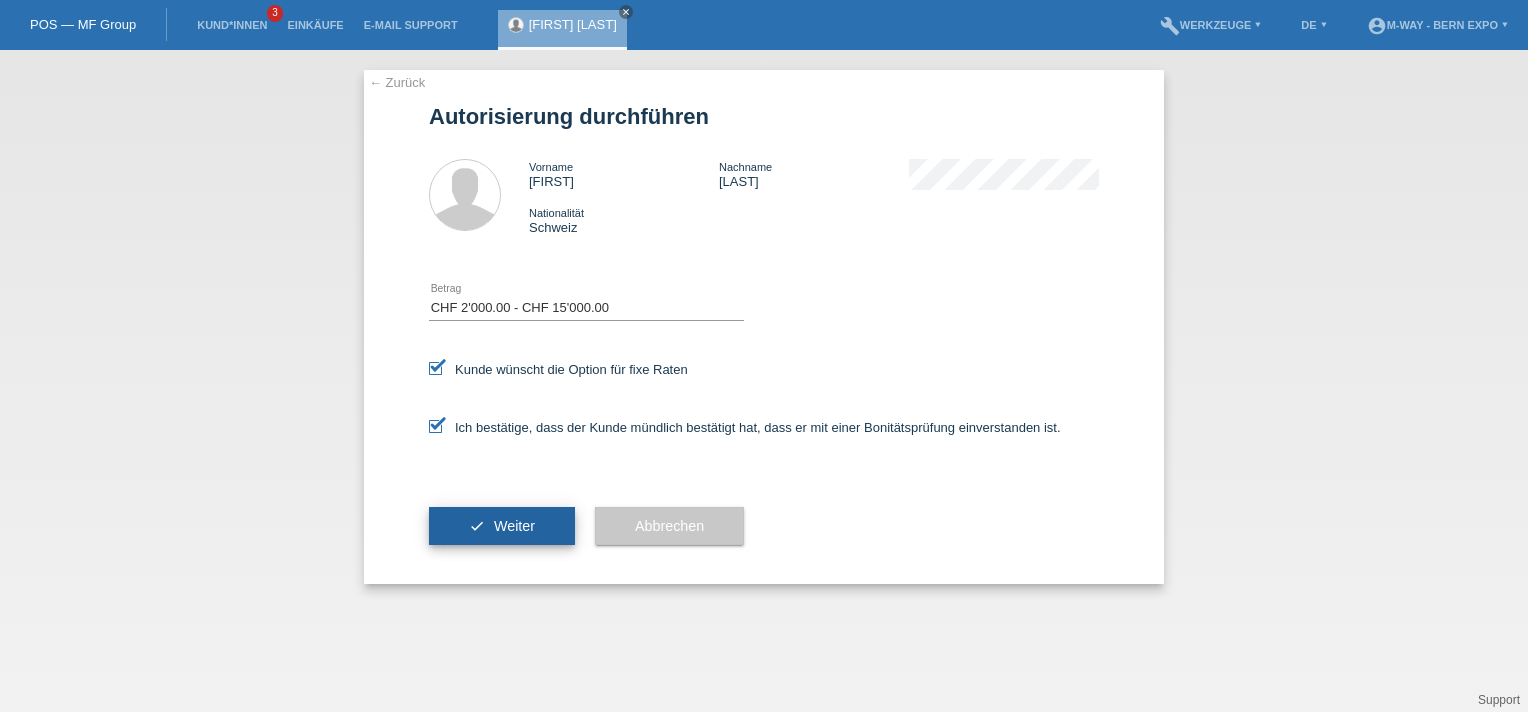 click on "check   Weiter" at bounding box center [502, 526] 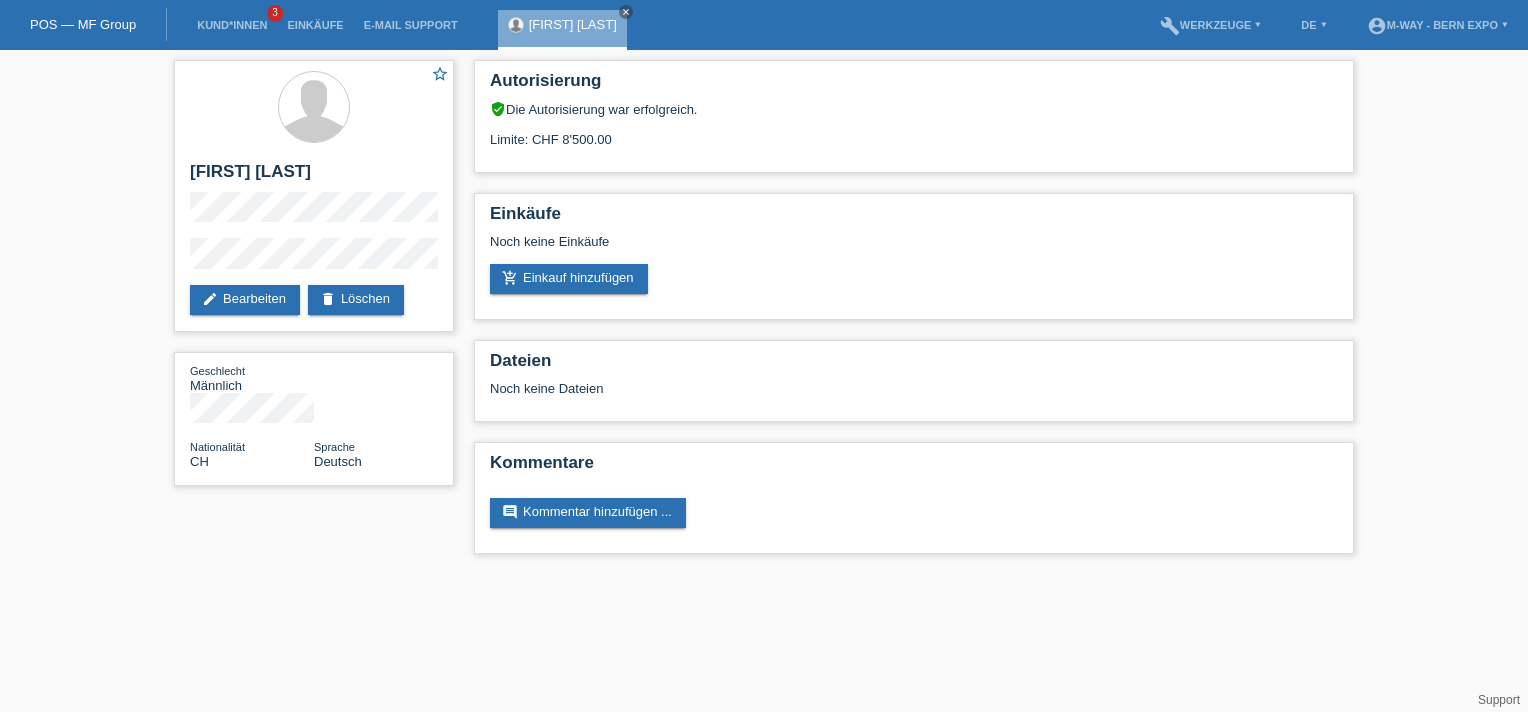 scroll, scrollTop: 0, scrollLeft: 0, axis: both 